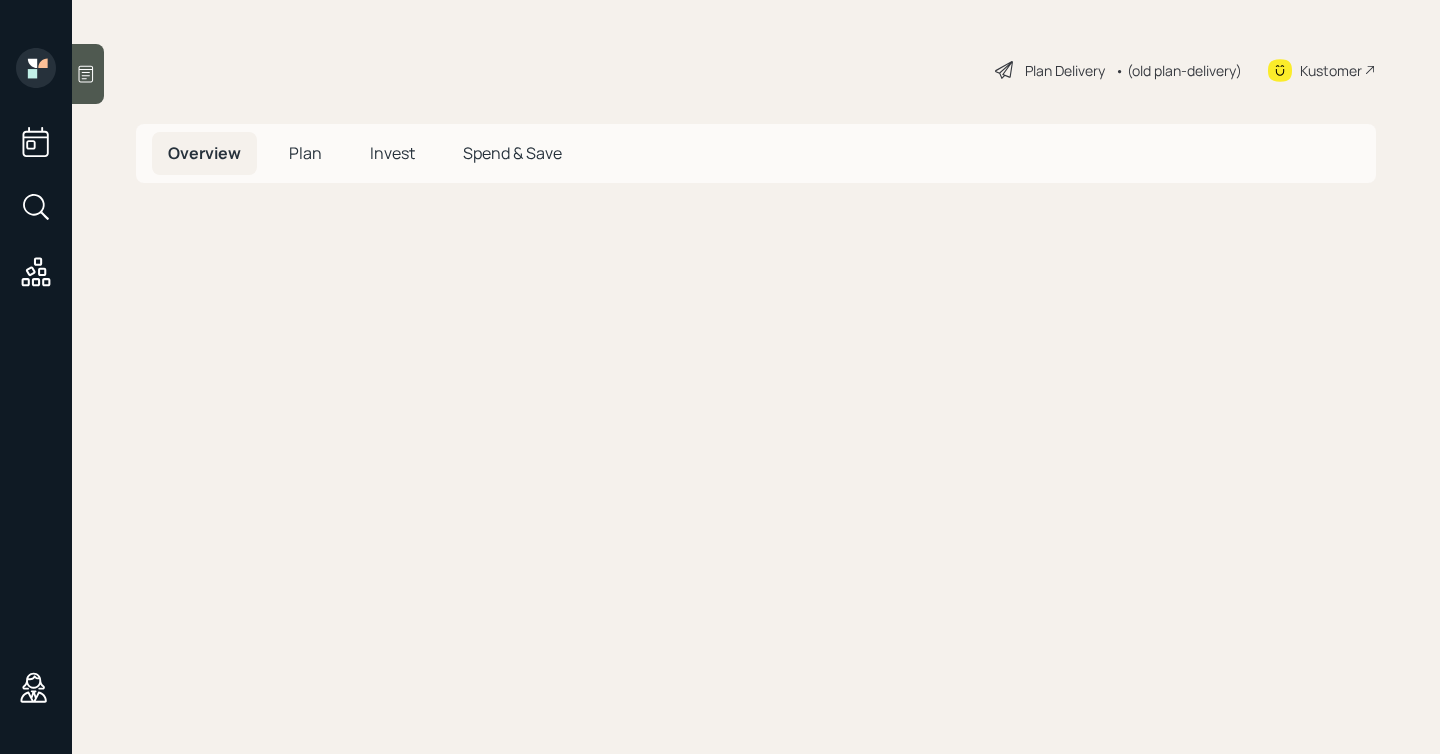 scroll, scrollTop: 0, scrollLeft: 0, axis: both 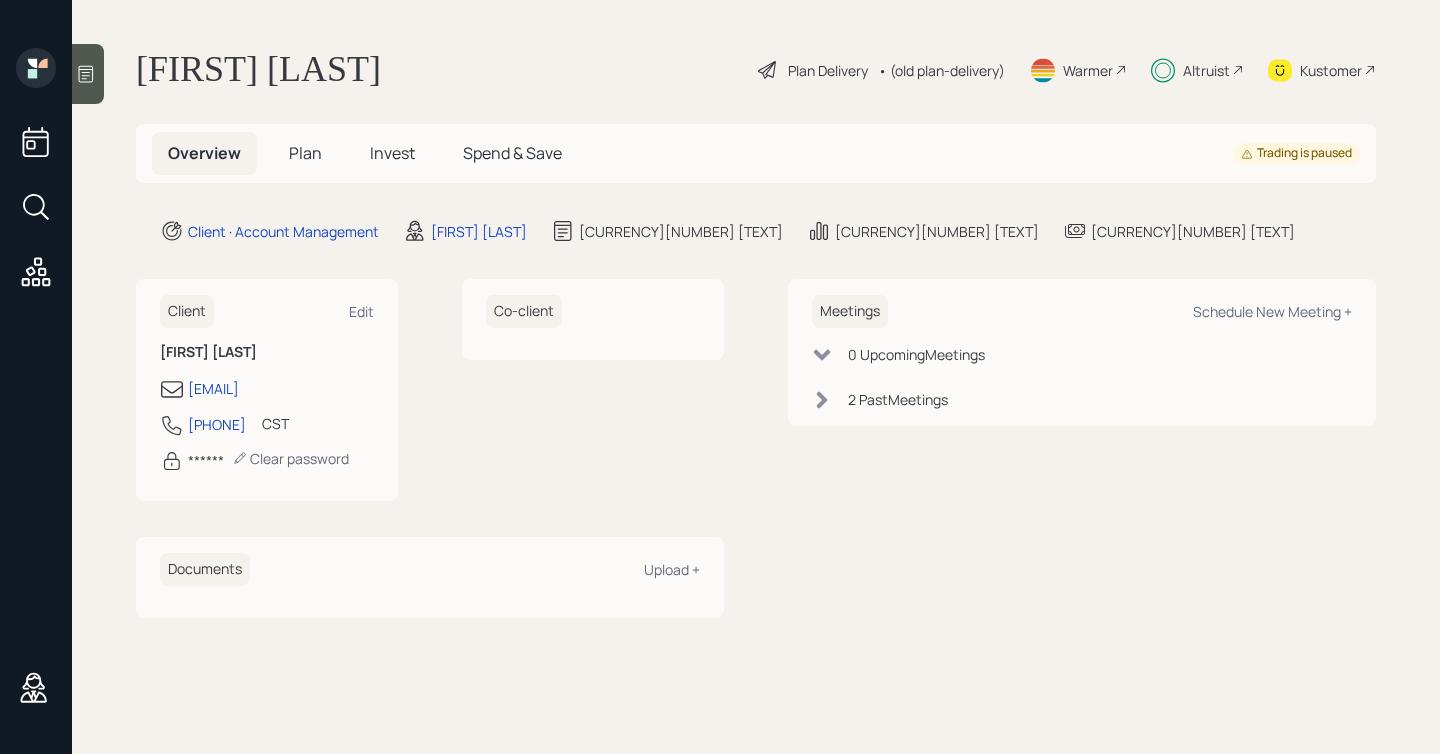 click on "Invest" at bounding box center (305, 153) 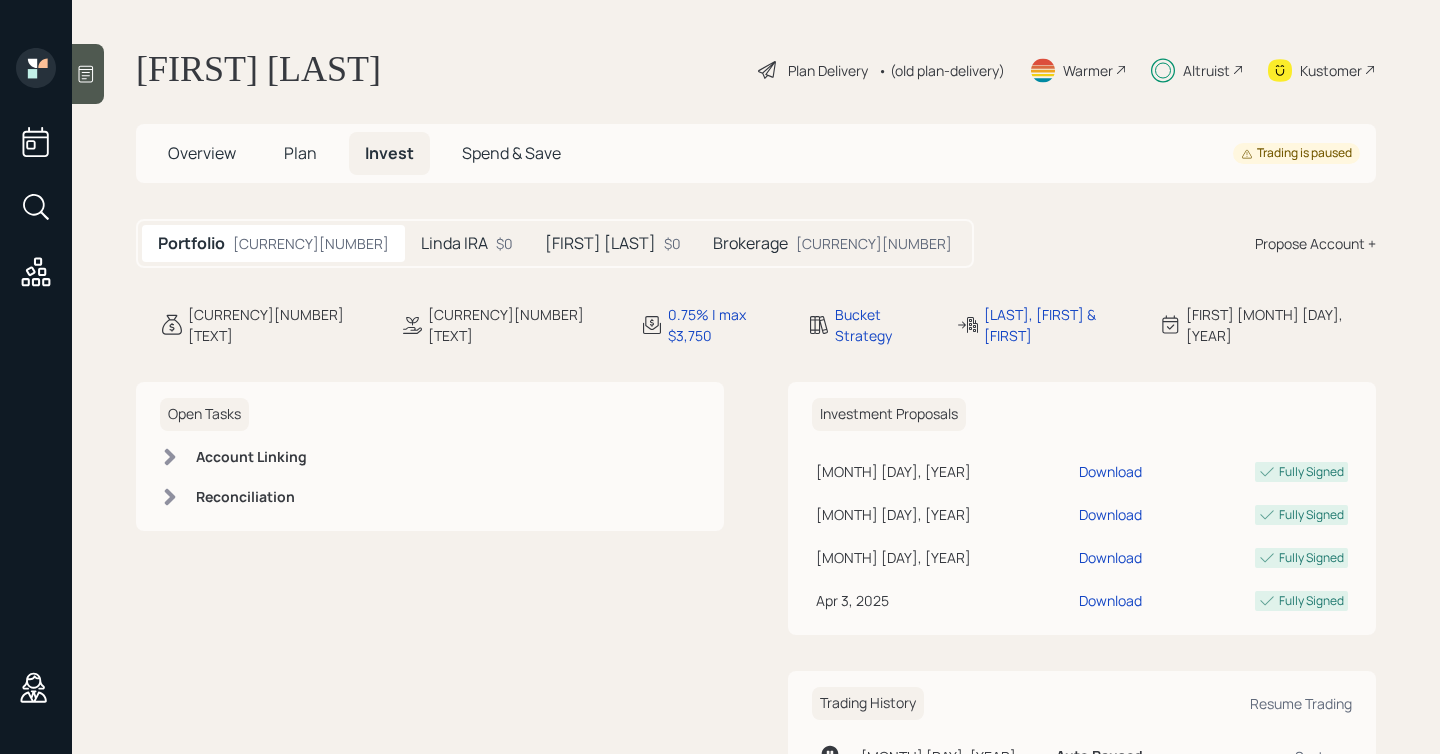 click on "[FIRST] [LAST]" at bounding box center [454, 243] 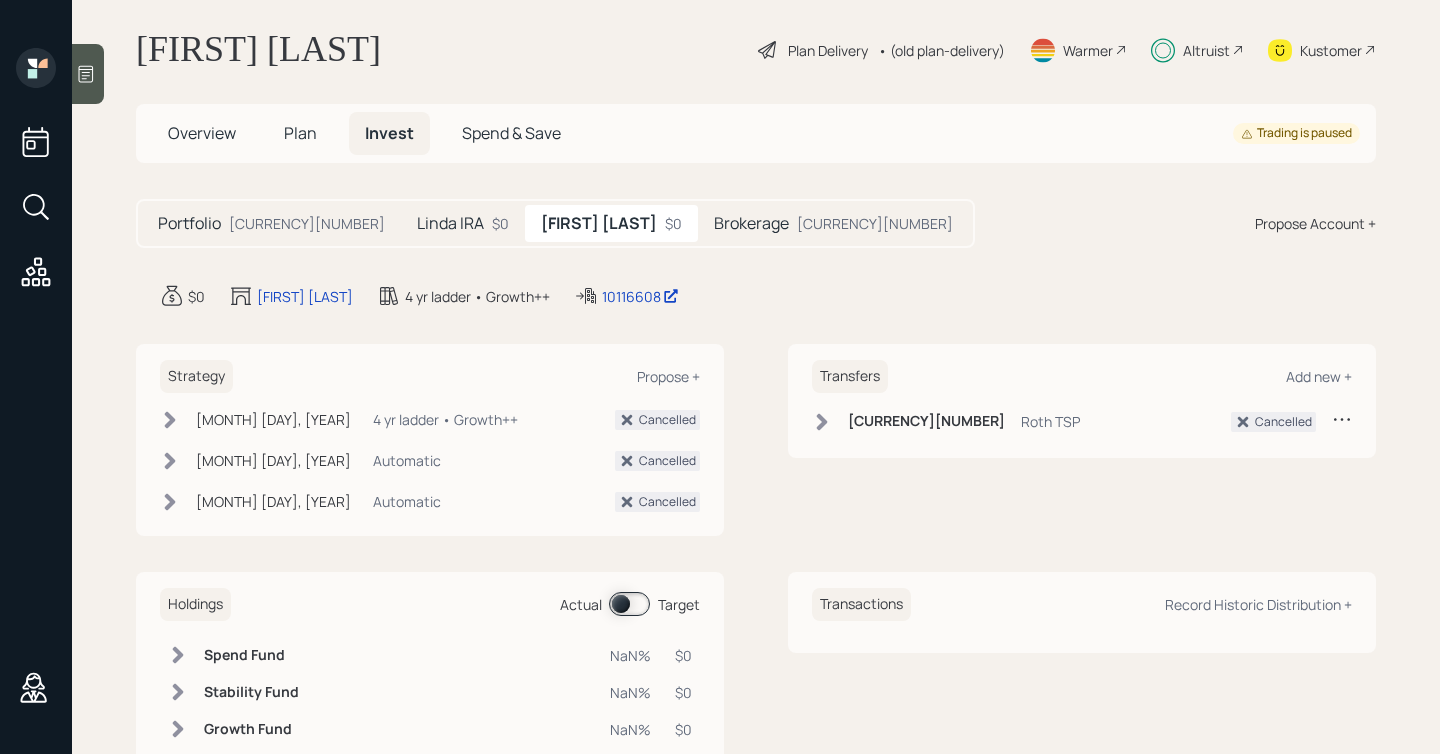 scroll, scrollTop: 0, scrollLeft: 0, axis: both 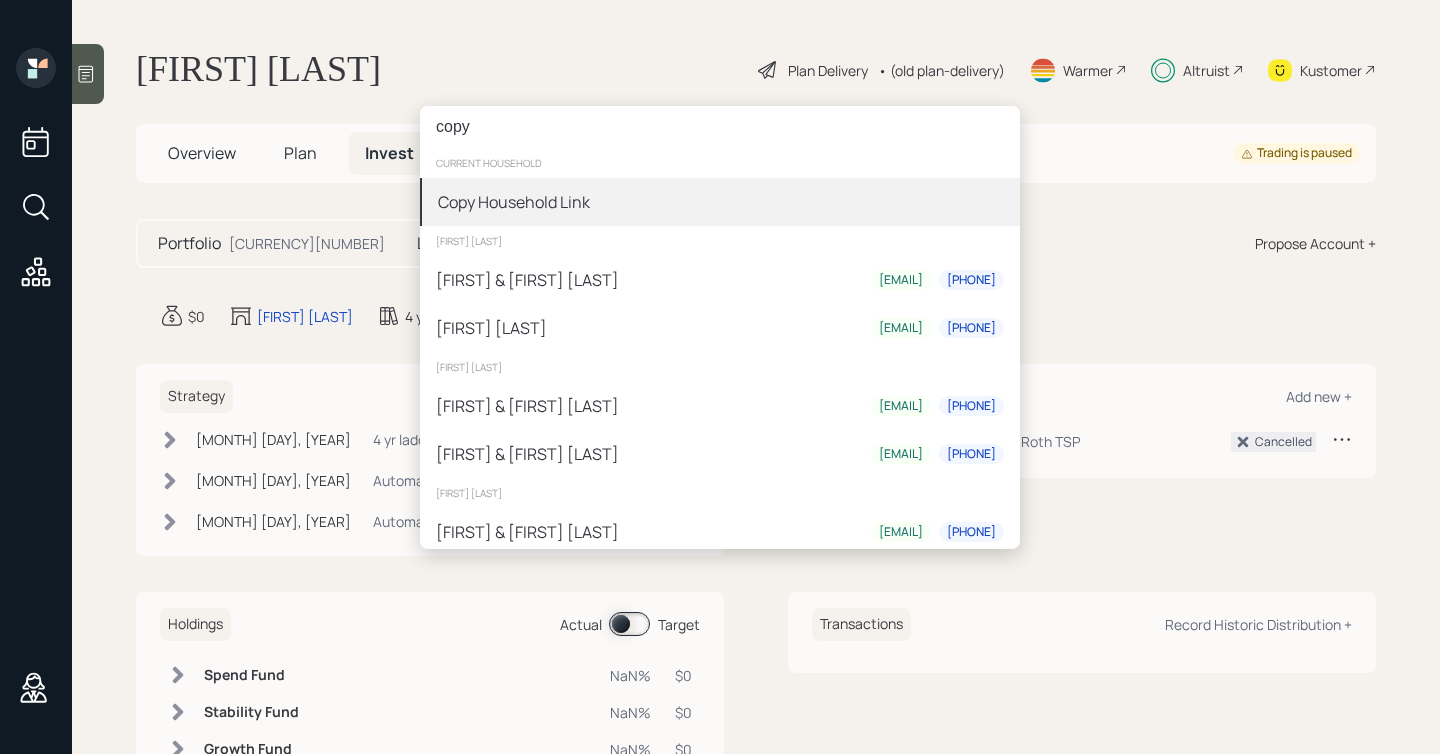 type on "copy" 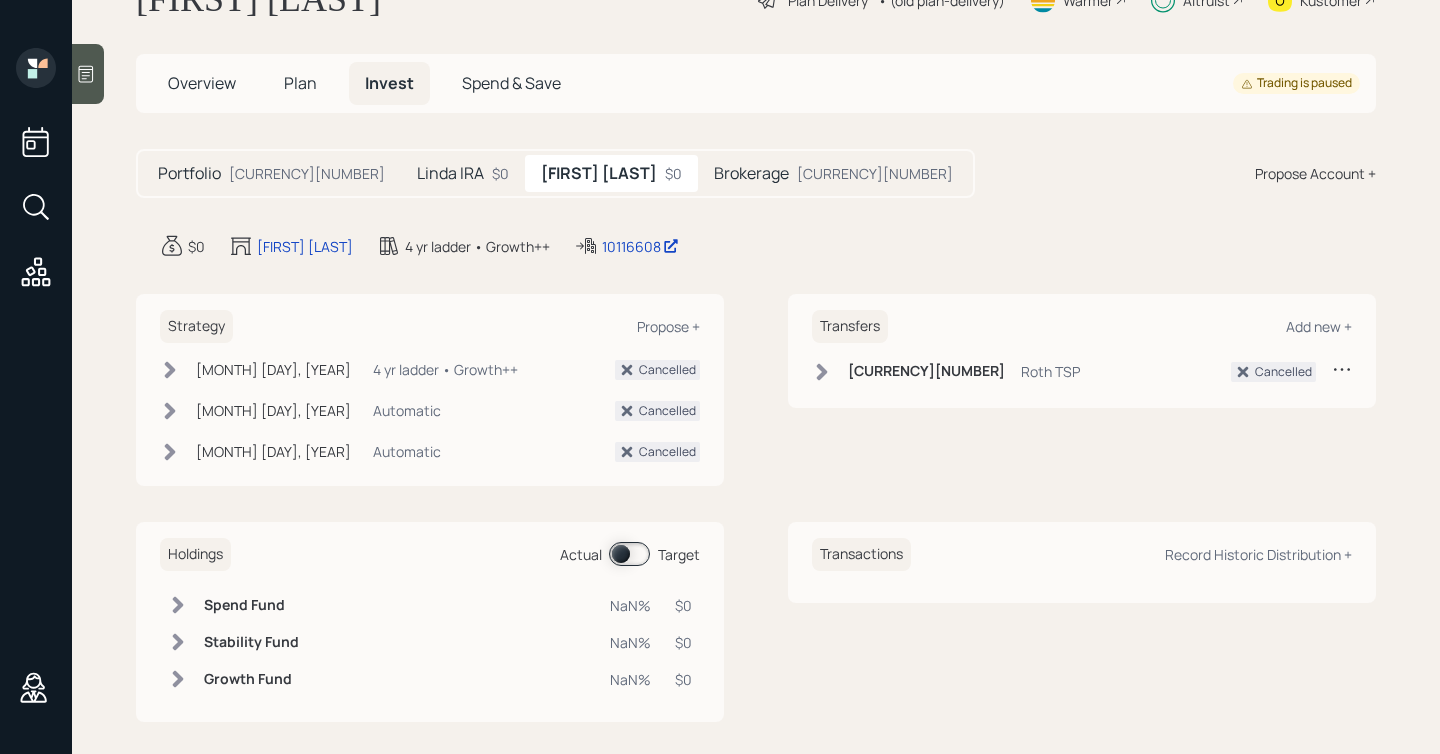 scroll, scrollTop: 0, scrollLeft: 0, axis: both 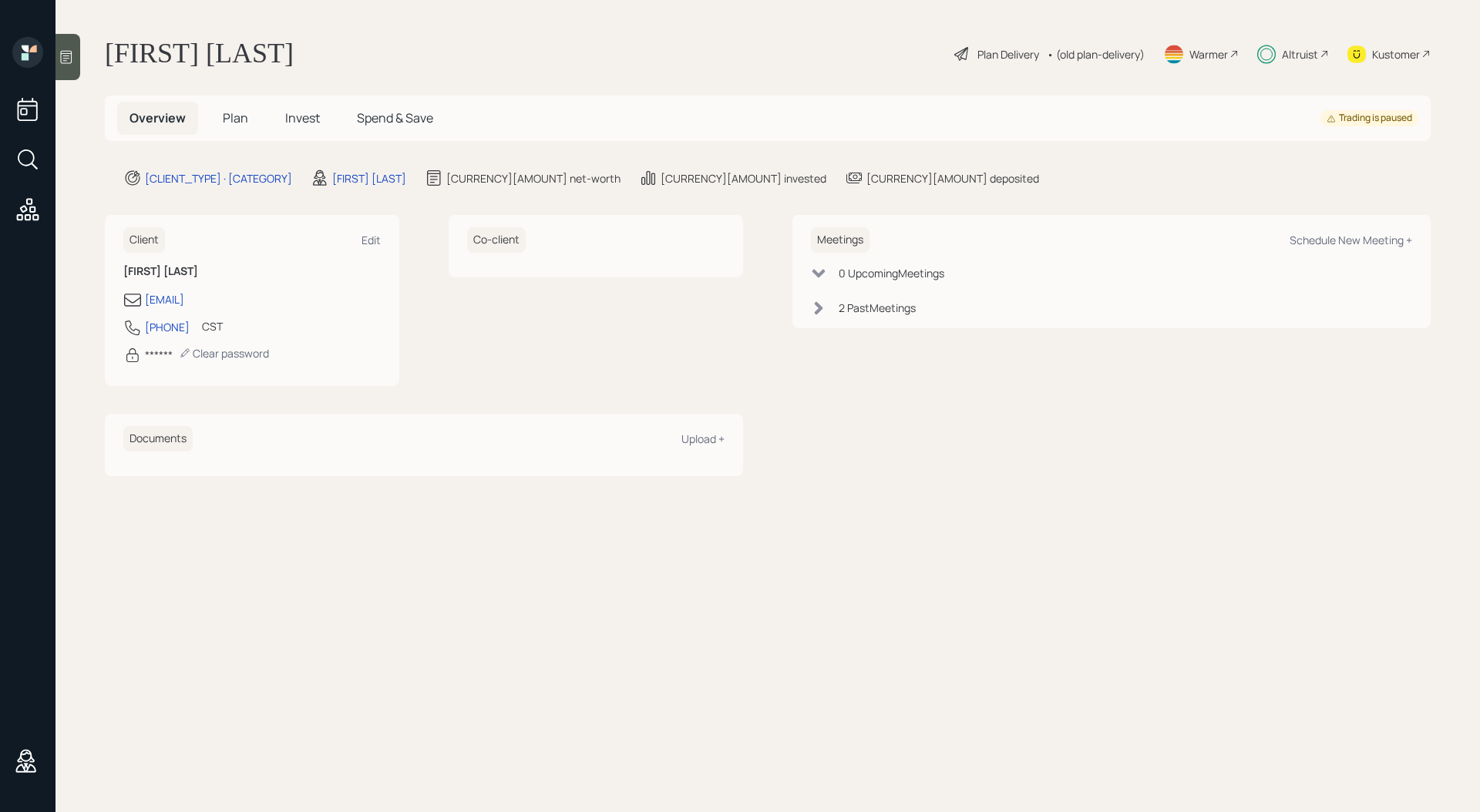 click on "Invest" at bounding box center (235, 118) 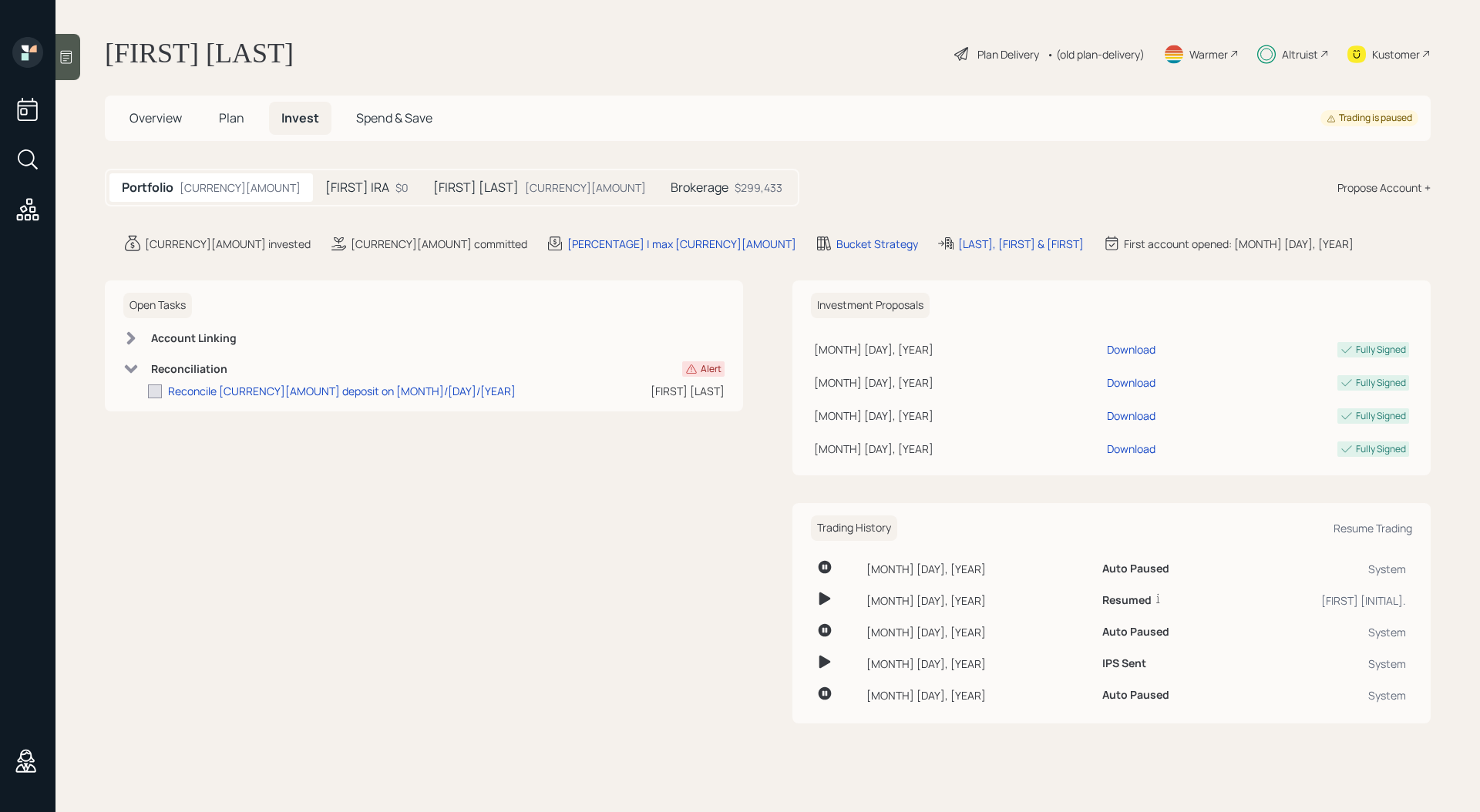 click on "[FIRST] [LAST]" at bounding box center [357, 187] 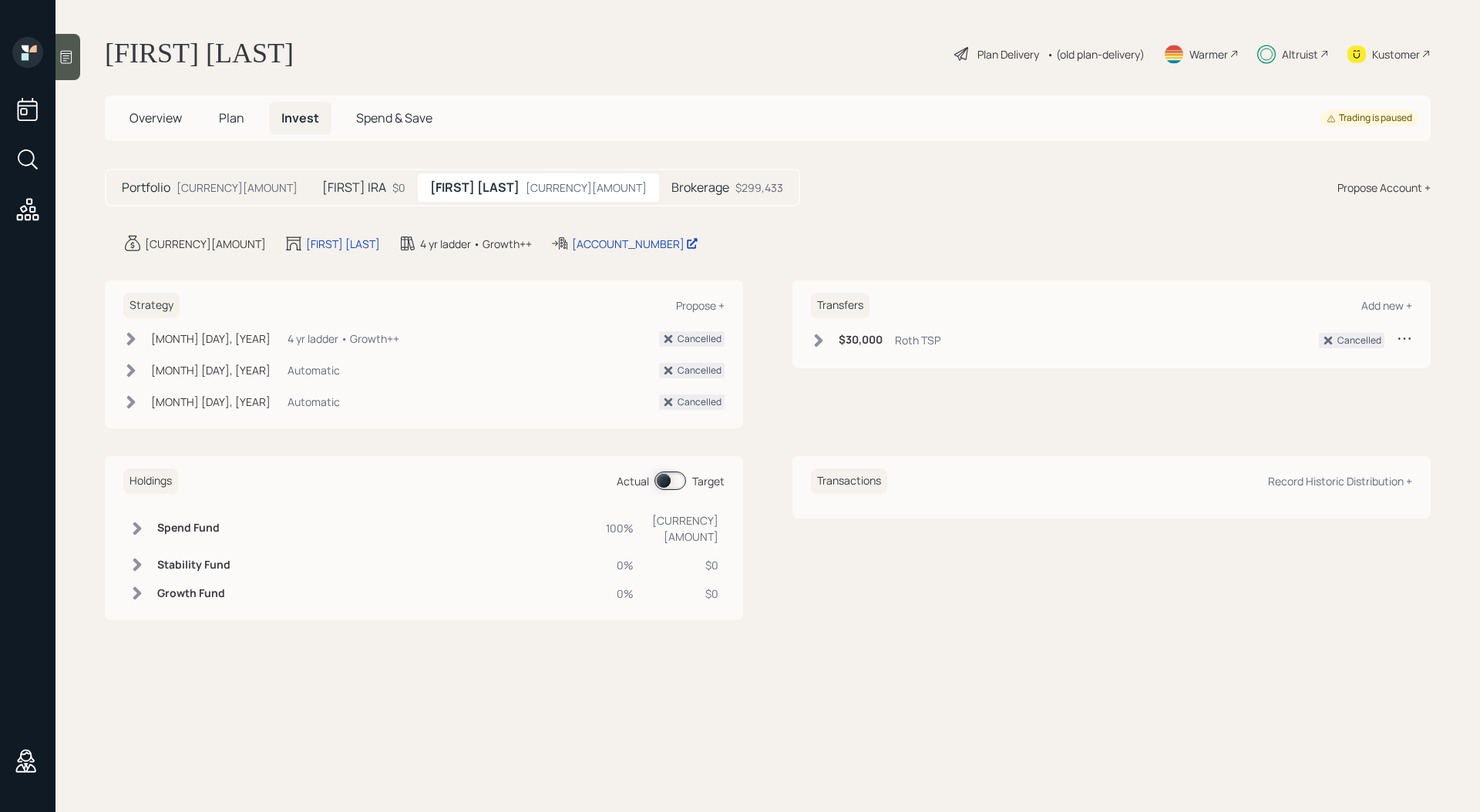 click on "[FIRST] IRA" at bounding box center [146, 187] 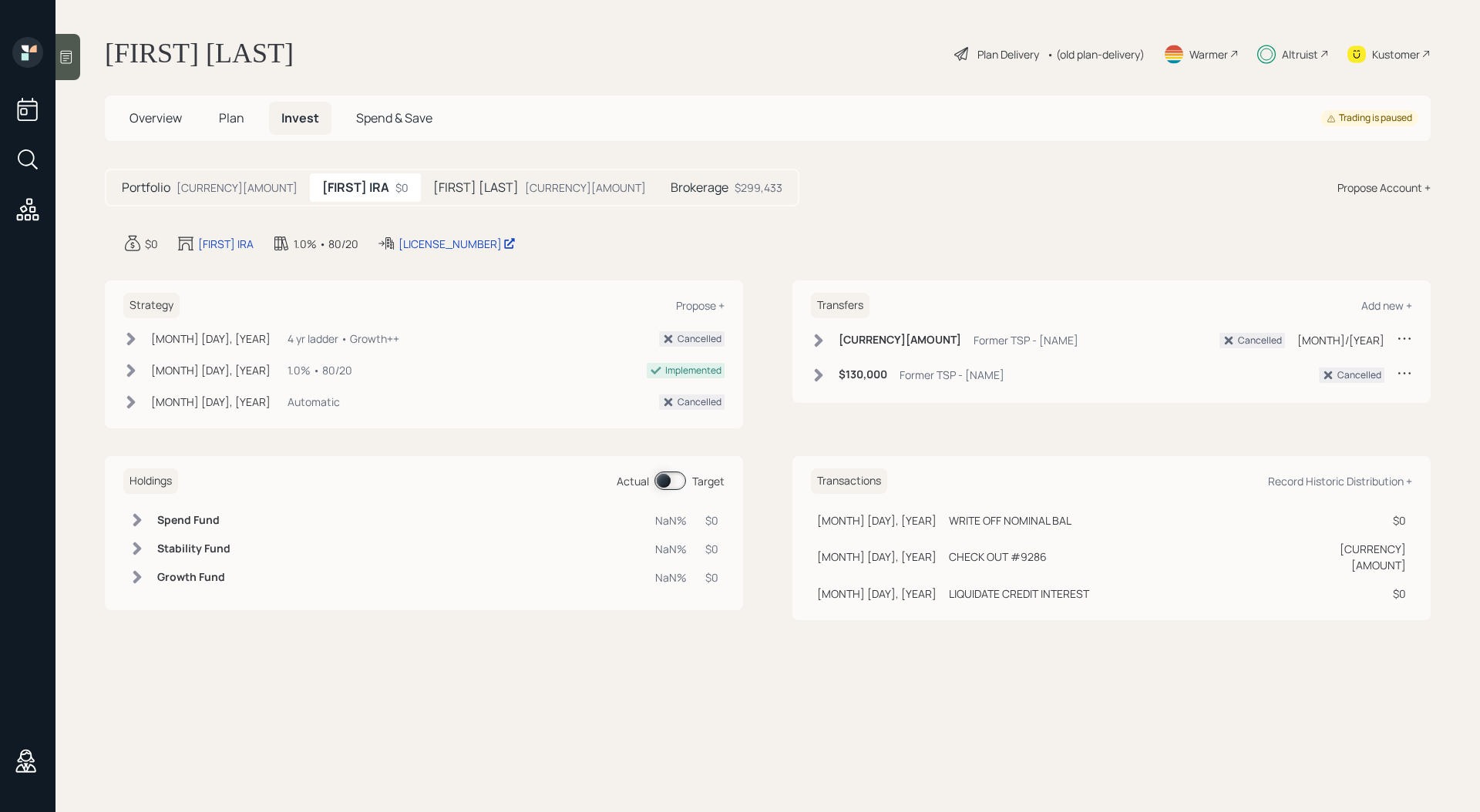 click on "[FIRST] [LAST] [CURRENCY][AMOUNT]" at bounding box center (540, 187) 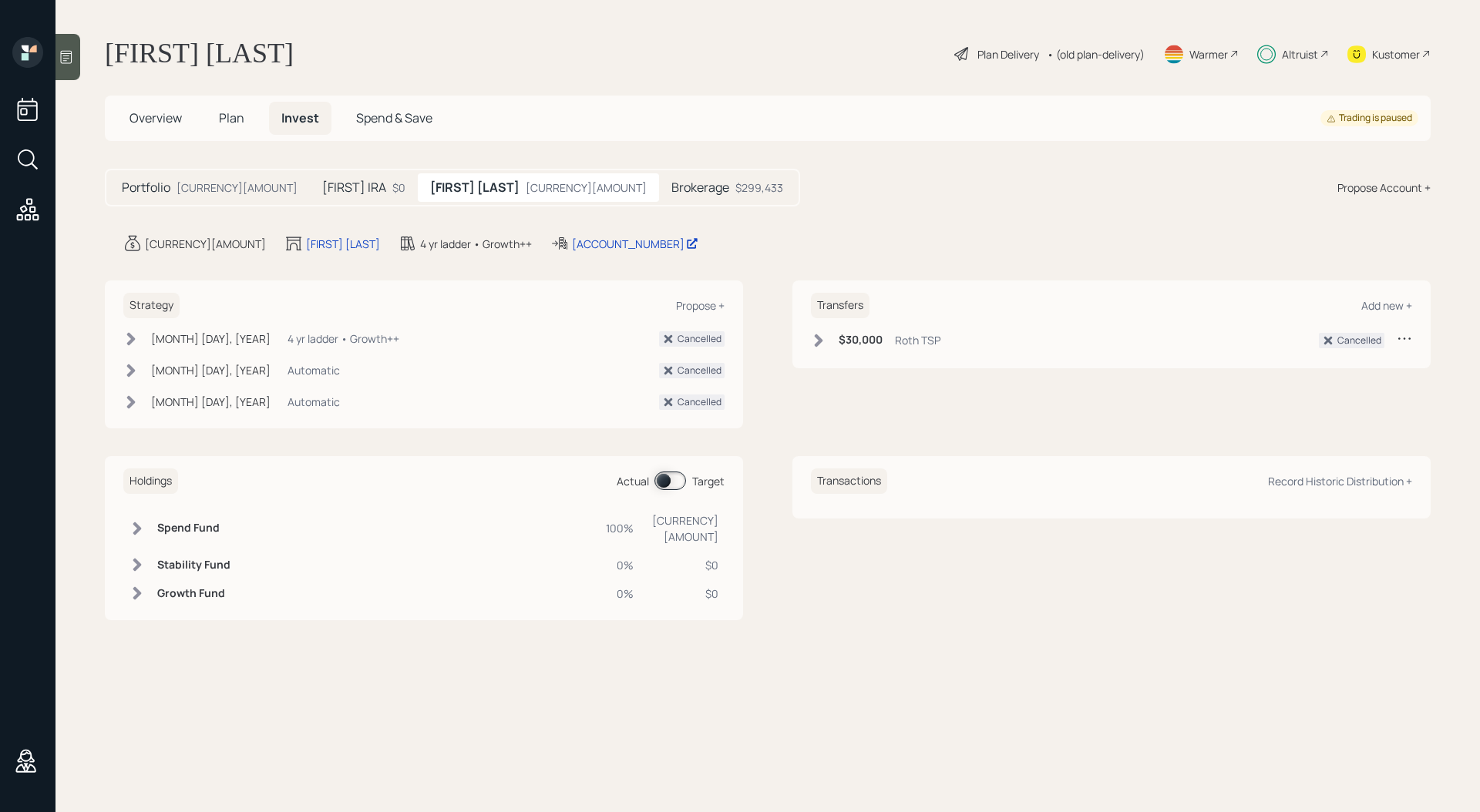 click on "[CURRENCY][AMOUNT]" at bounding box center [237, 187] 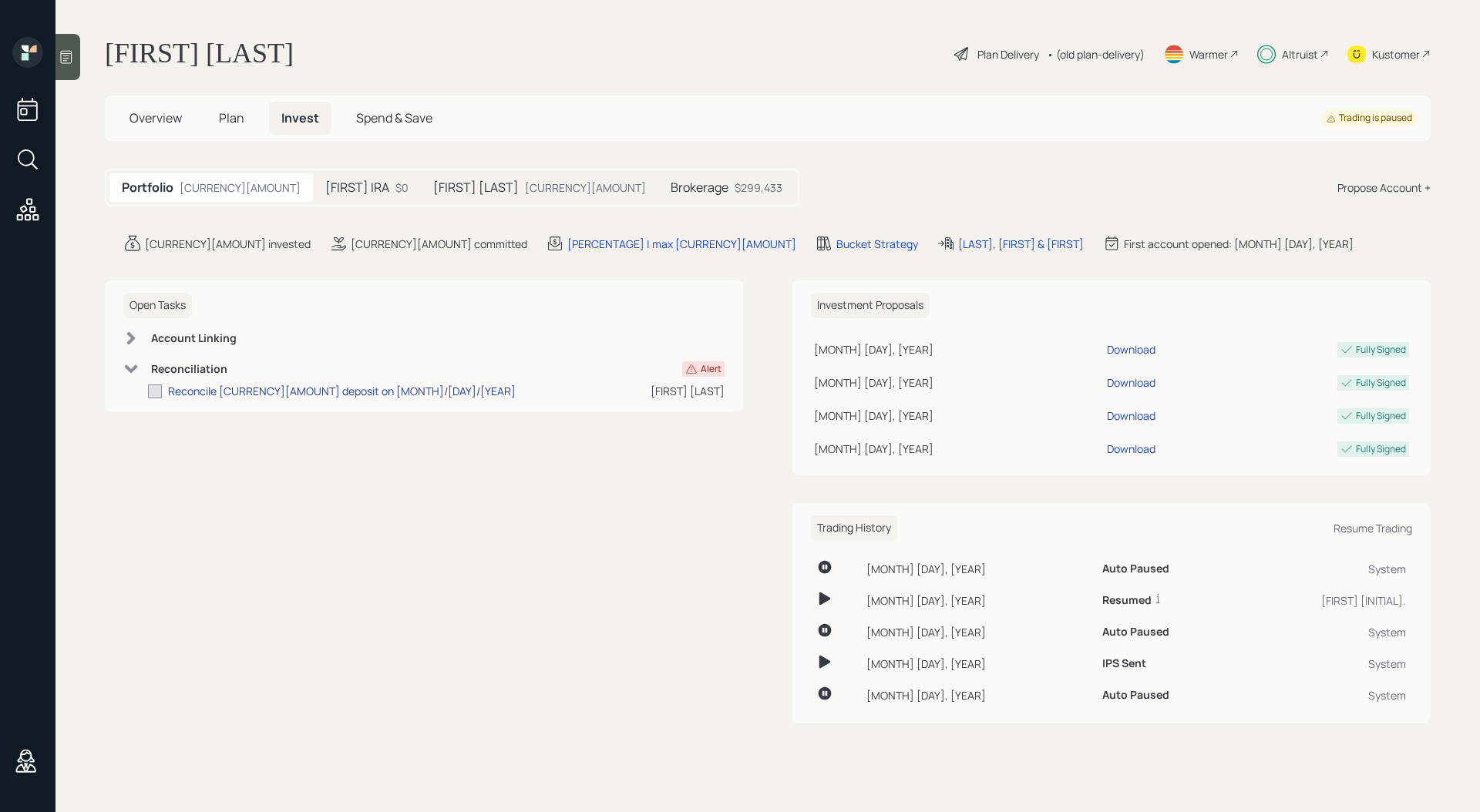 click on "Reconcile [CURRENCY][AMOUNT] deposit on [MONTH]/[DAY]/[YEAR]" at bounding box center (341, 391) 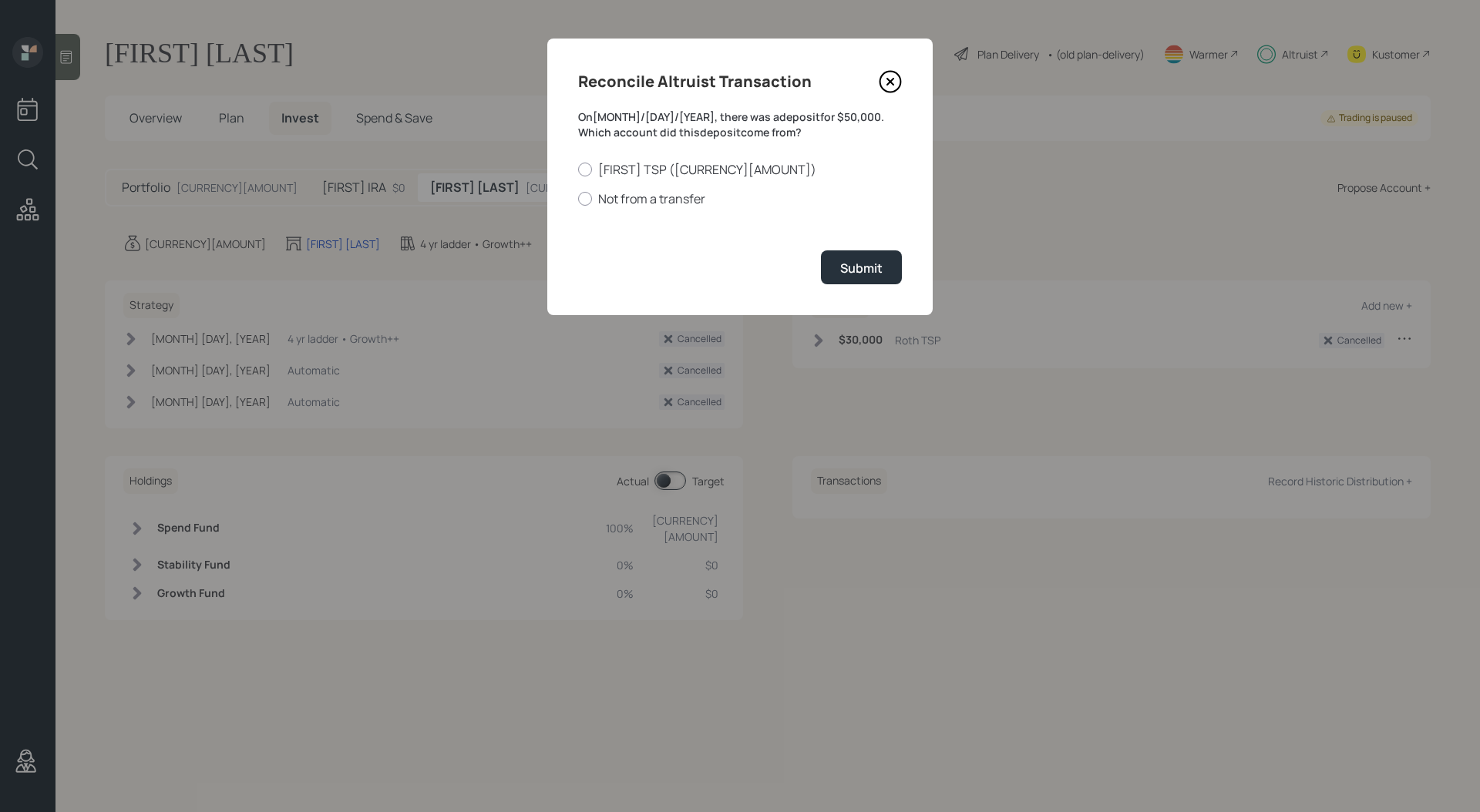 click at bounding box center [890, 82] 